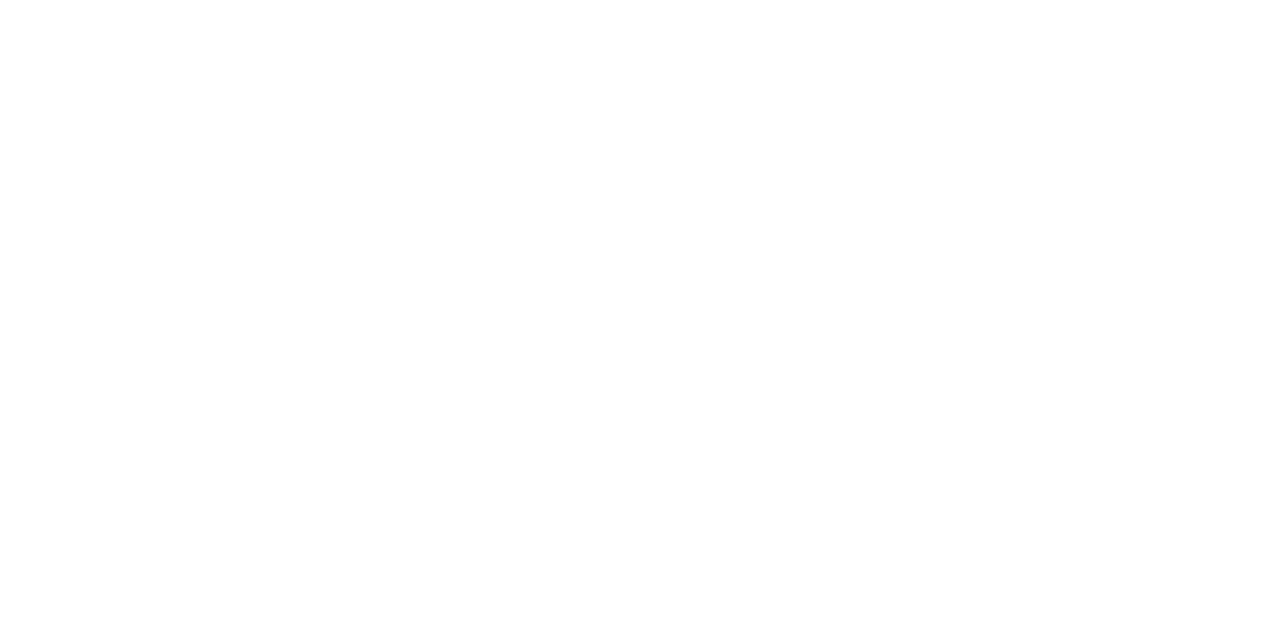 scroll, scrollTop: 0, scrollLeft: 0, axis: both 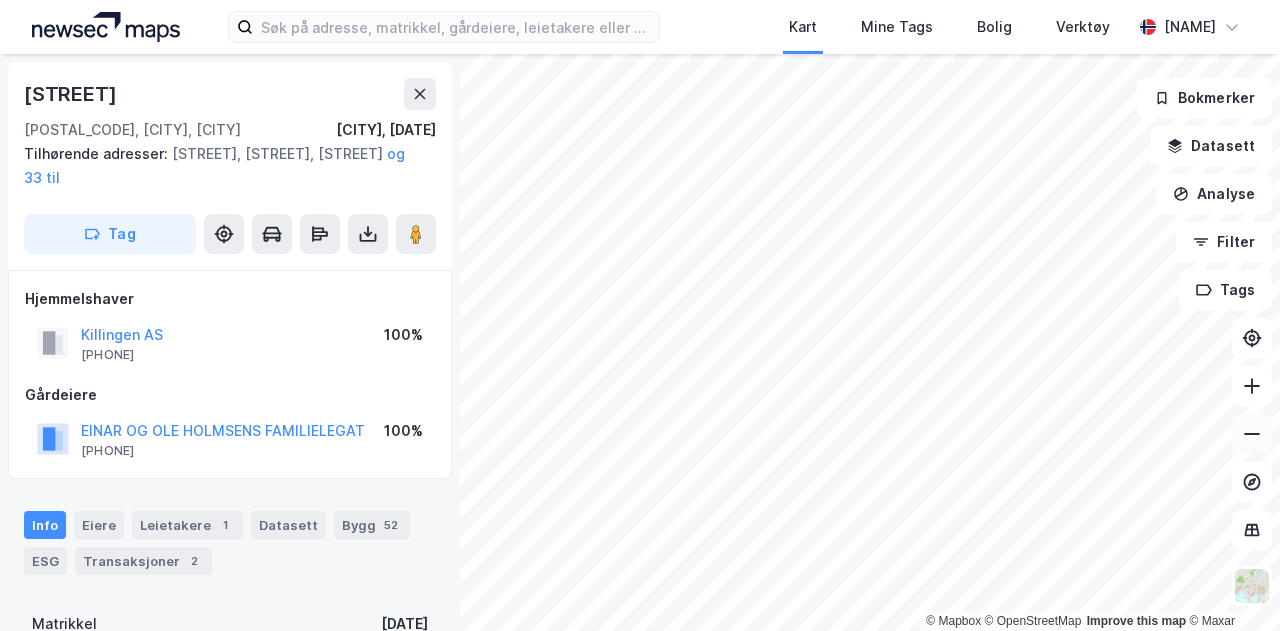 click at bounding box center [1252, 434] 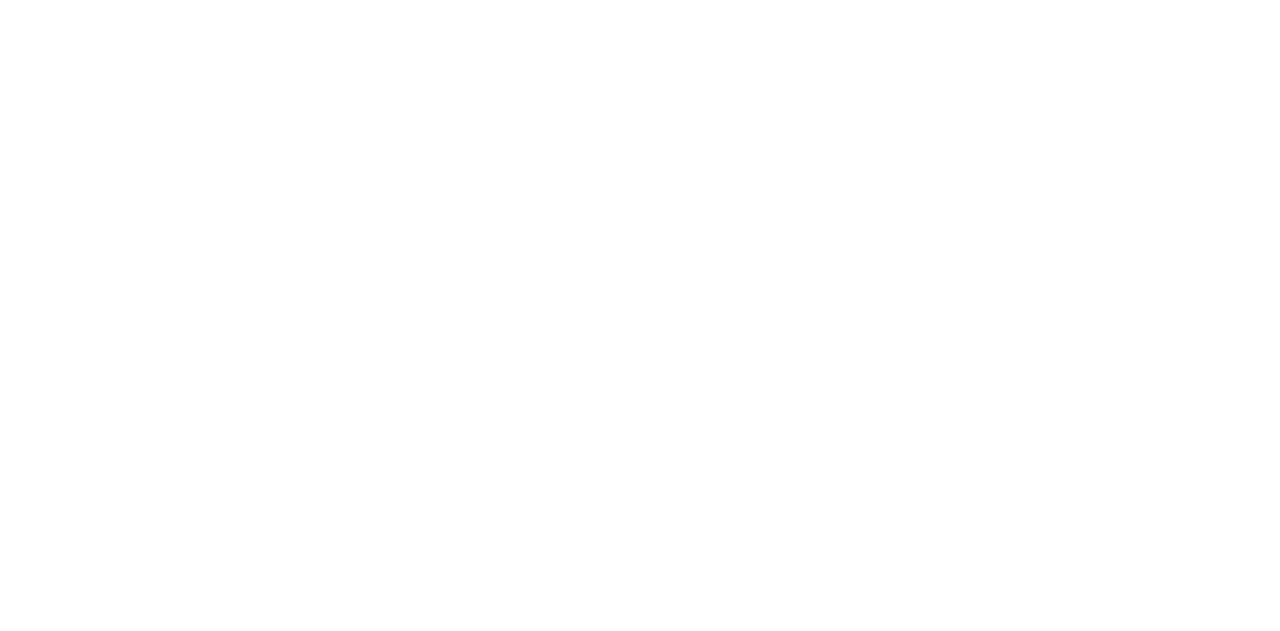 scroll, scrollTop: 0, scrollLeft: 0, axis: both 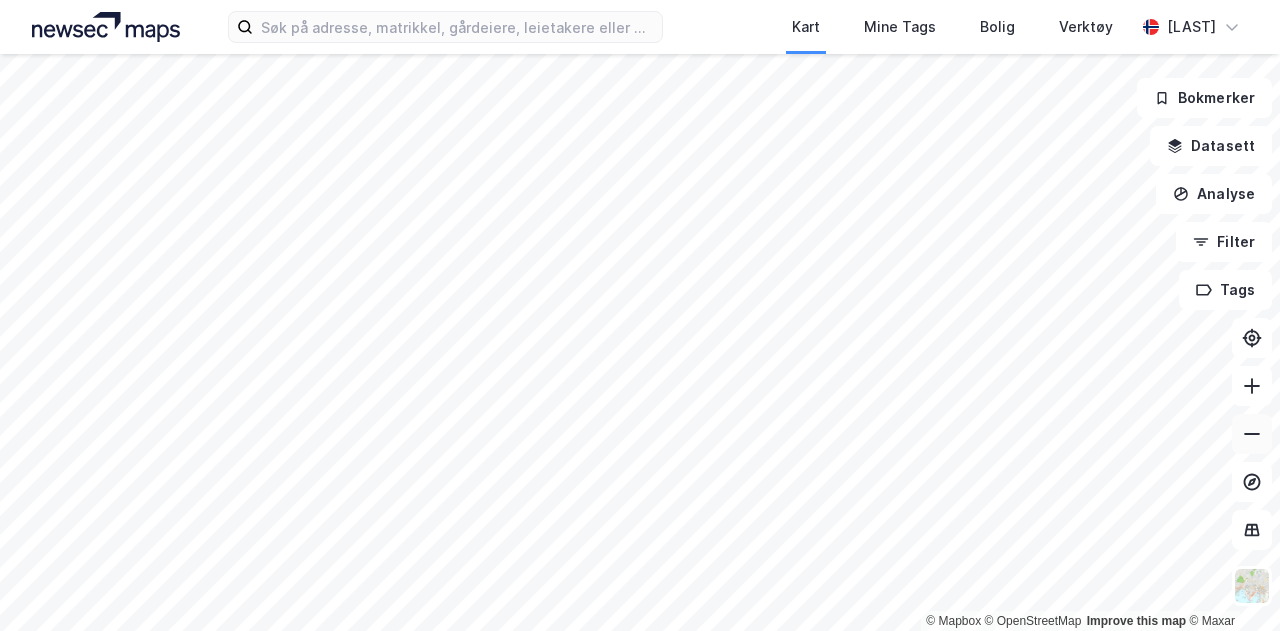 click at bounding box center (1252, 434) 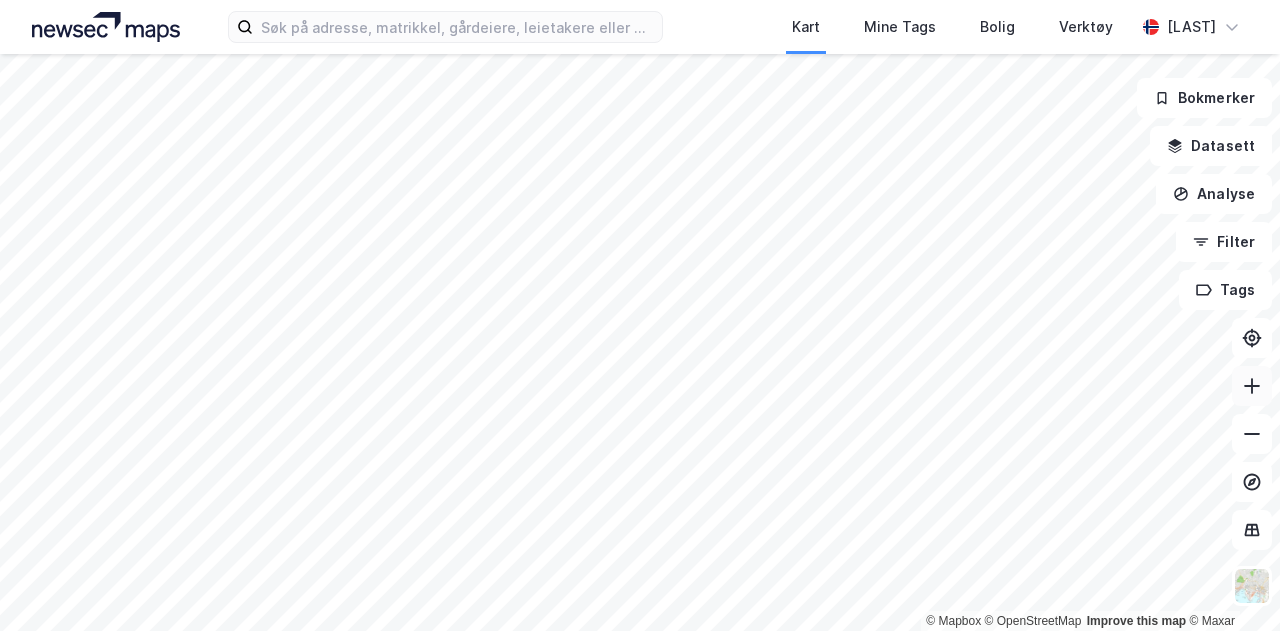 click 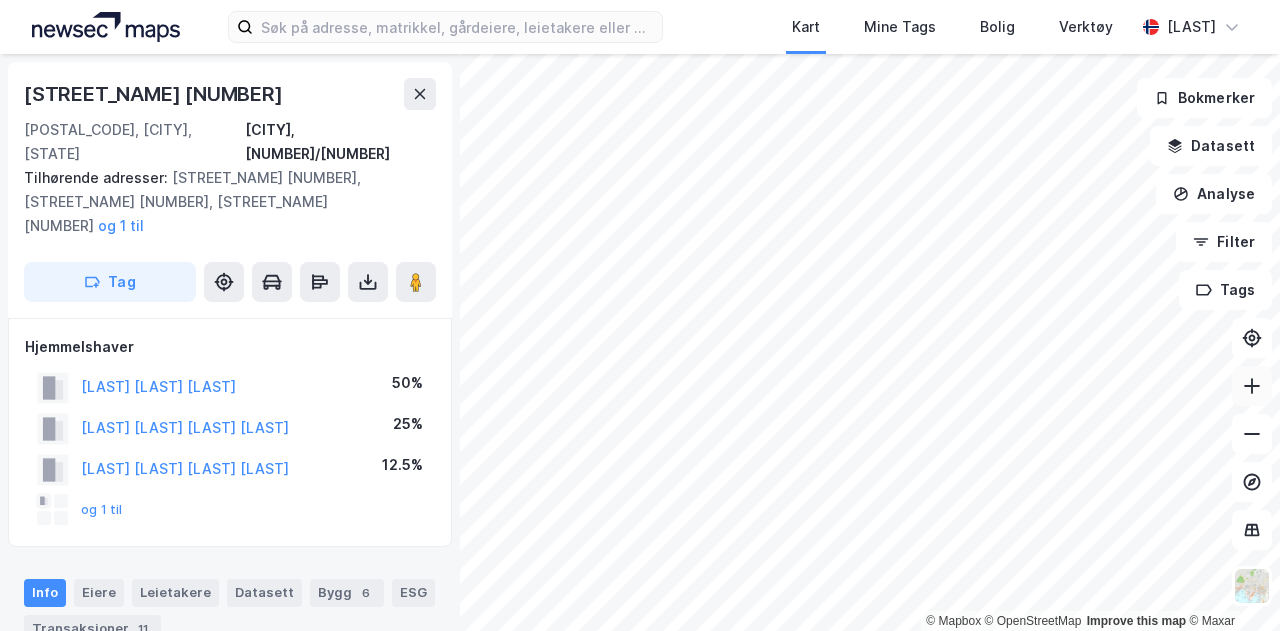 click 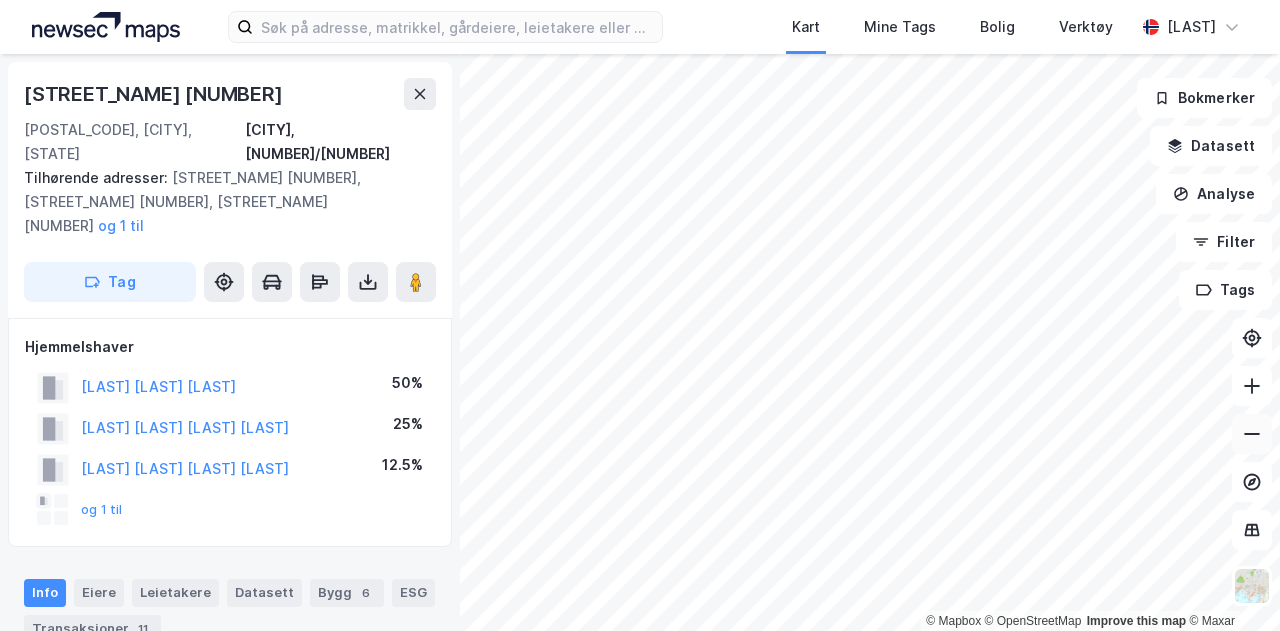 click 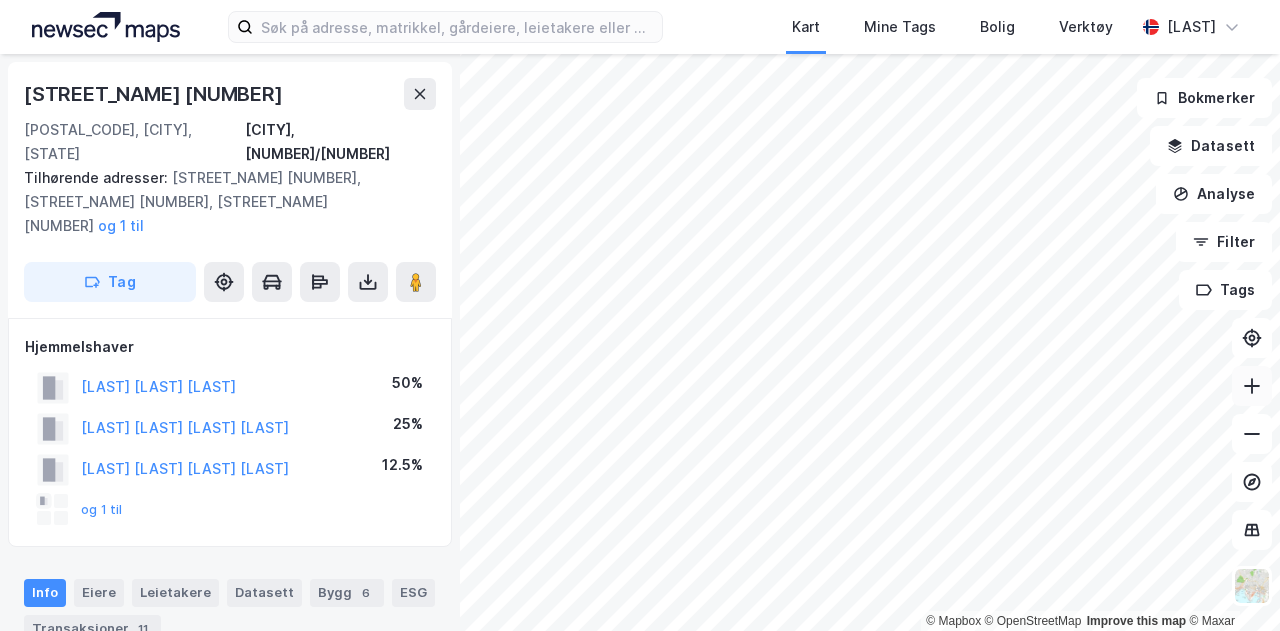 click at bounding box center [1252, 386] 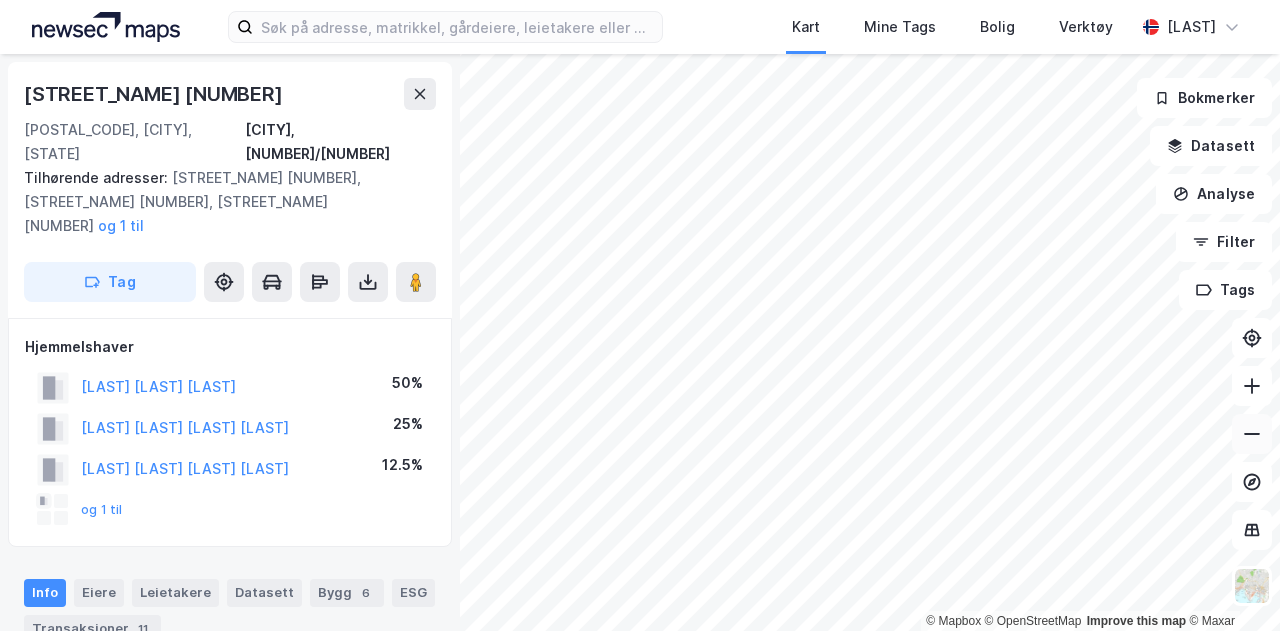 click at bounding box center (1252, 434) 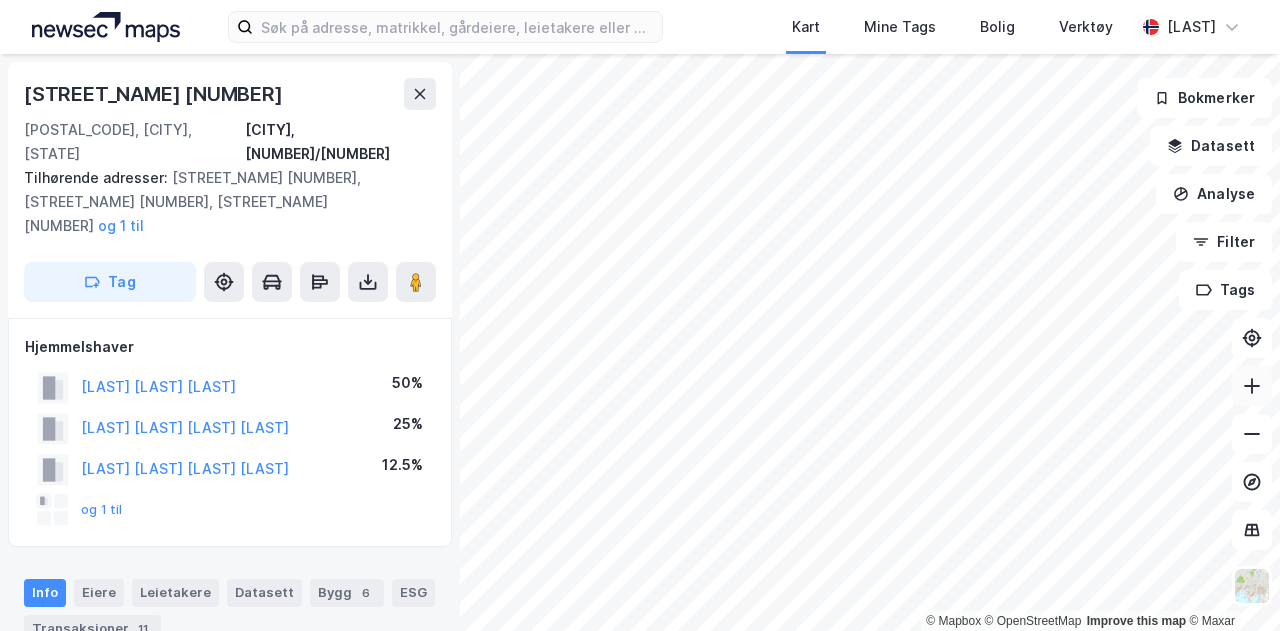 click 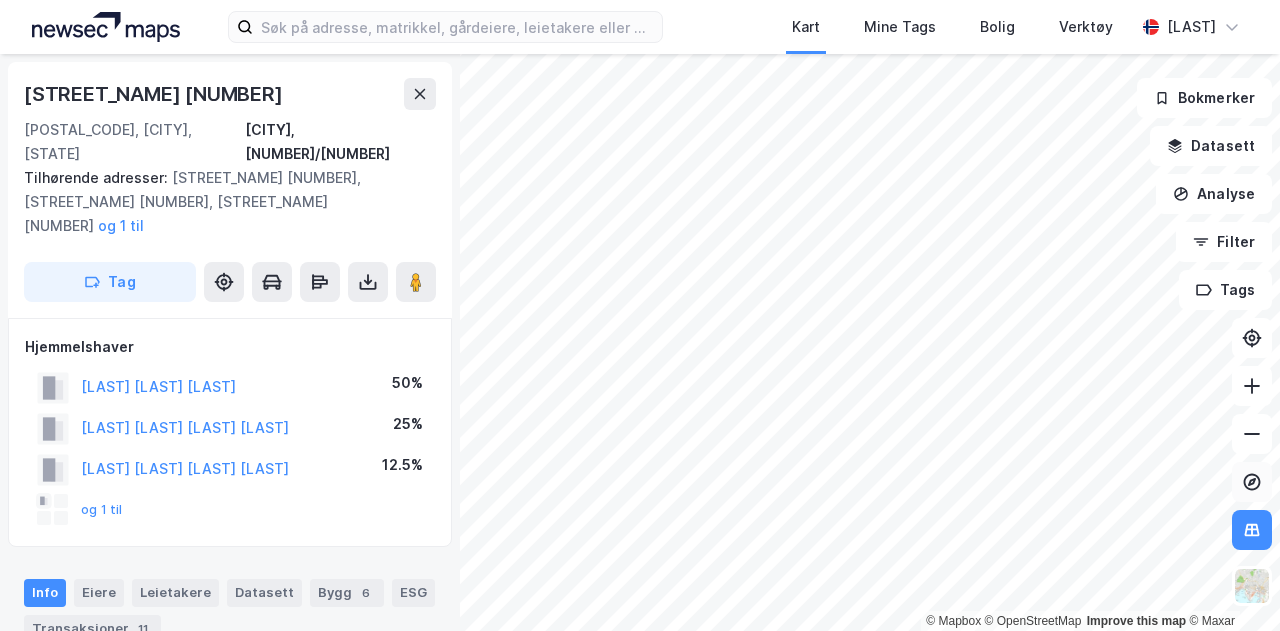 click at bounding box center (1252, 482) 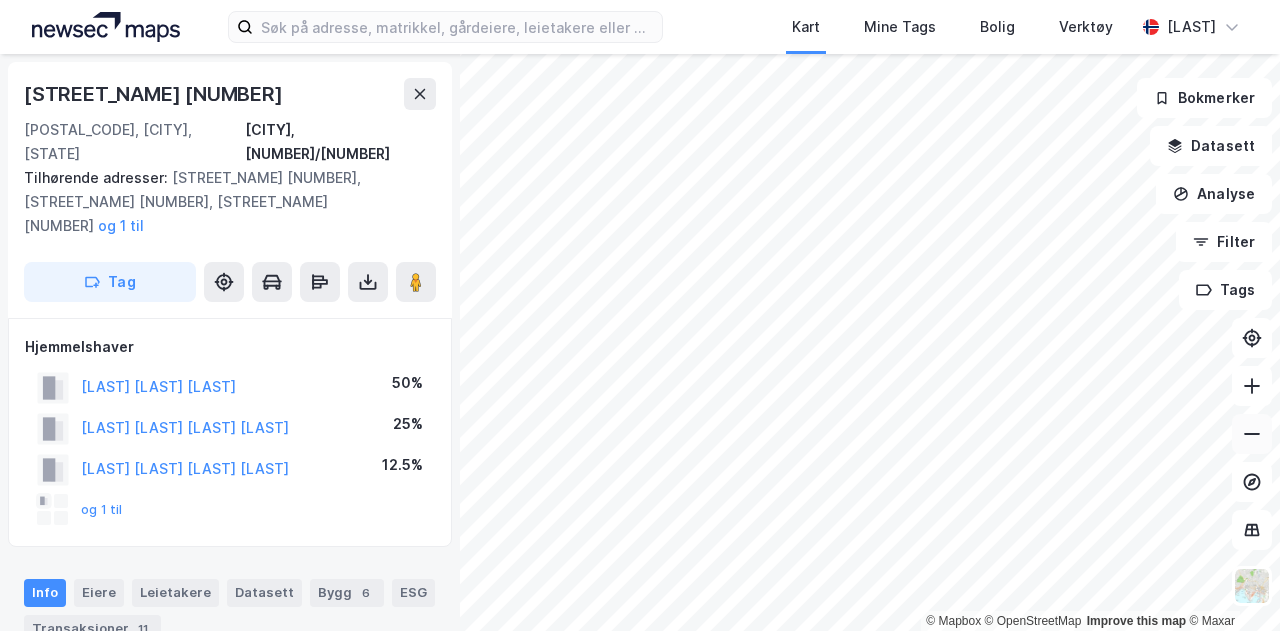 click at bounding box center [1252, 434] 